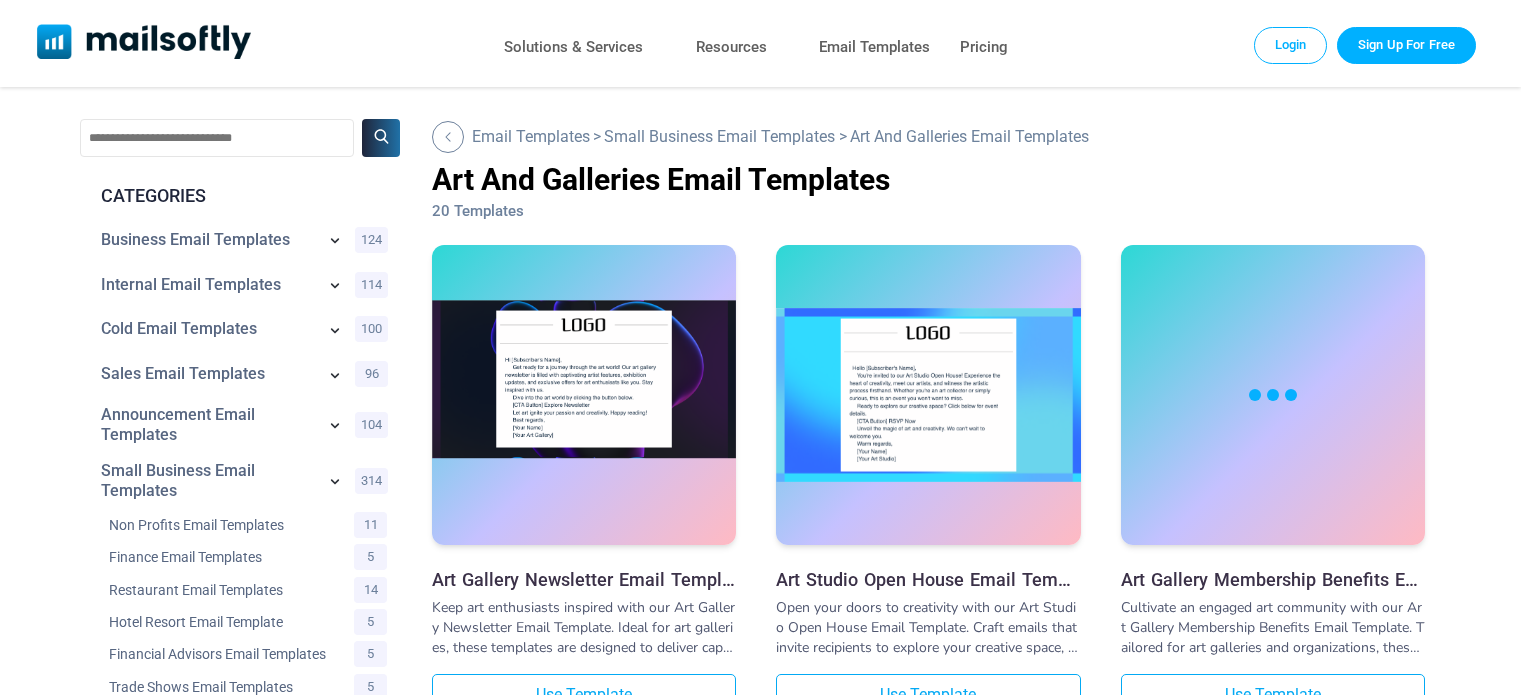 scroll, scrollTop: 0, scrollLeft: 0, axis: both 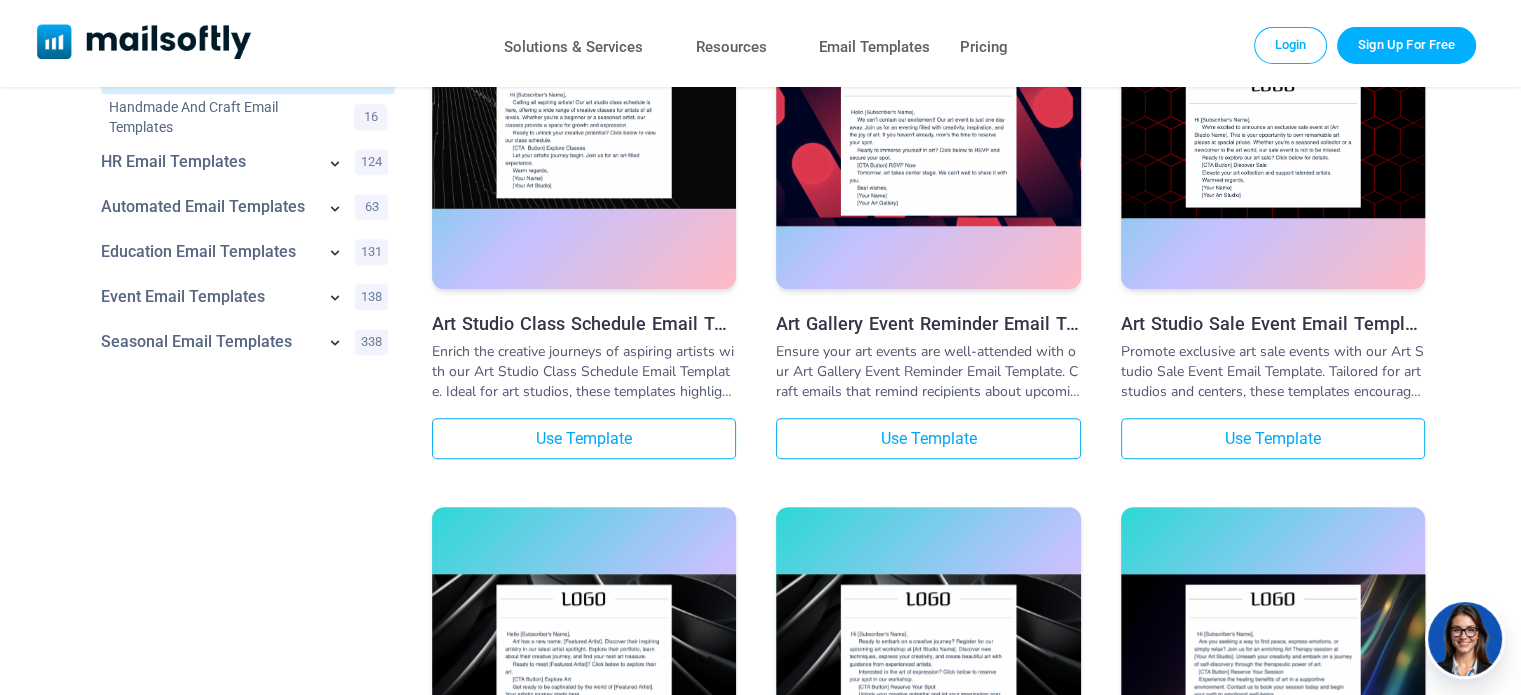 click on "Art Studio Class Schedule Email Template Enrich the creative journeys of aspiring artists with our Art Studio Class Schedule Email Template. Ideal for art studios, these templates highlight the diverse range of creative classes you offer. Elevate your class schedule promotions and provide artists of all levels with a space to grow and express themselves with this professionally designed email template.... Use Template" at bounding box center (584, 224) 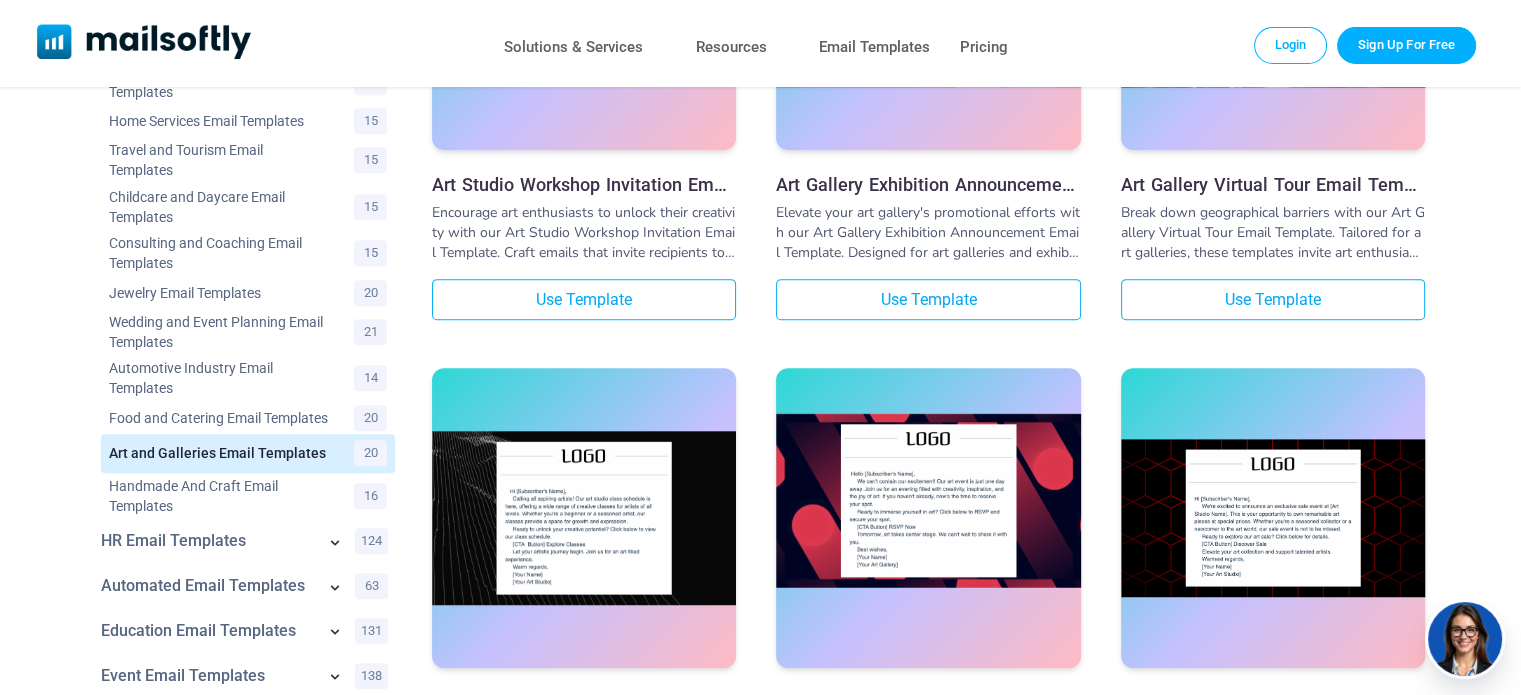 scroll, scrollTop: 1000, scrollLeft: 0, axis: vertical 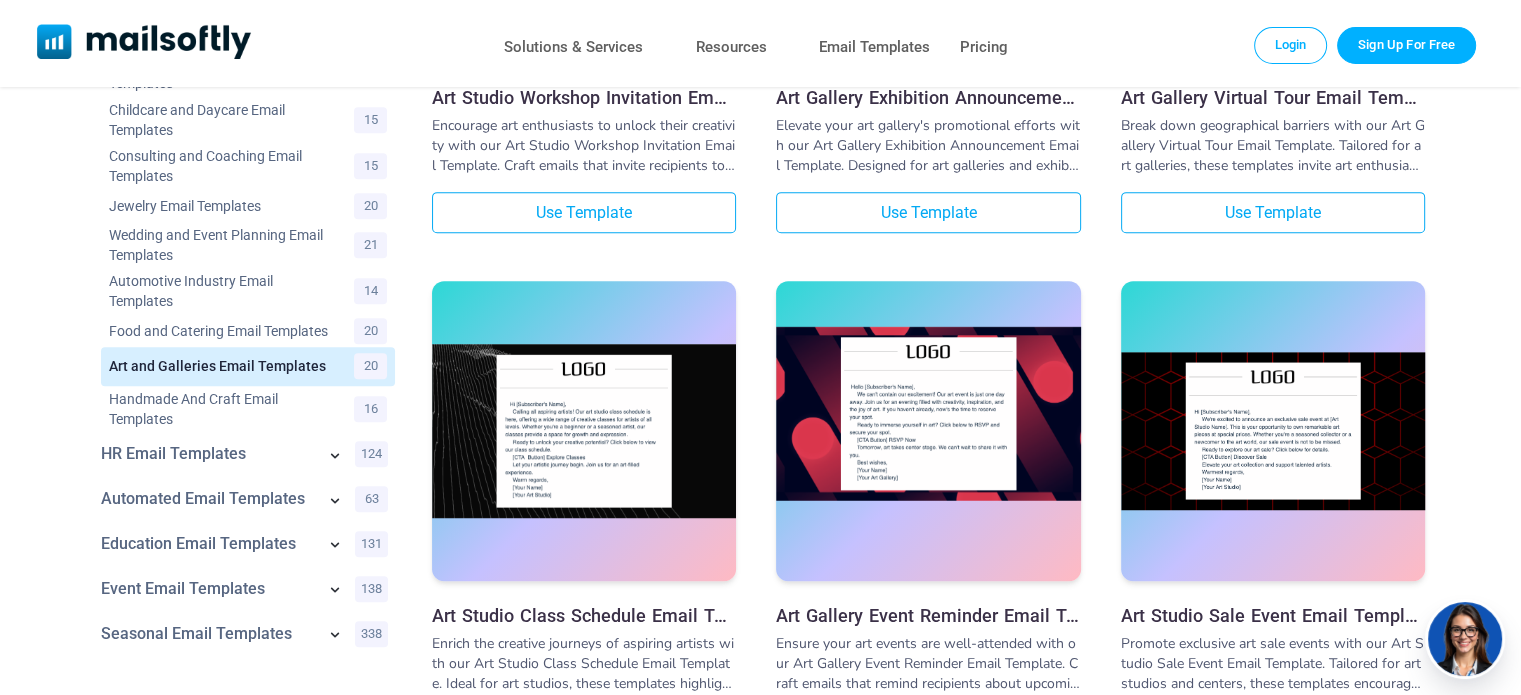 click at bounding box center [928, 414] 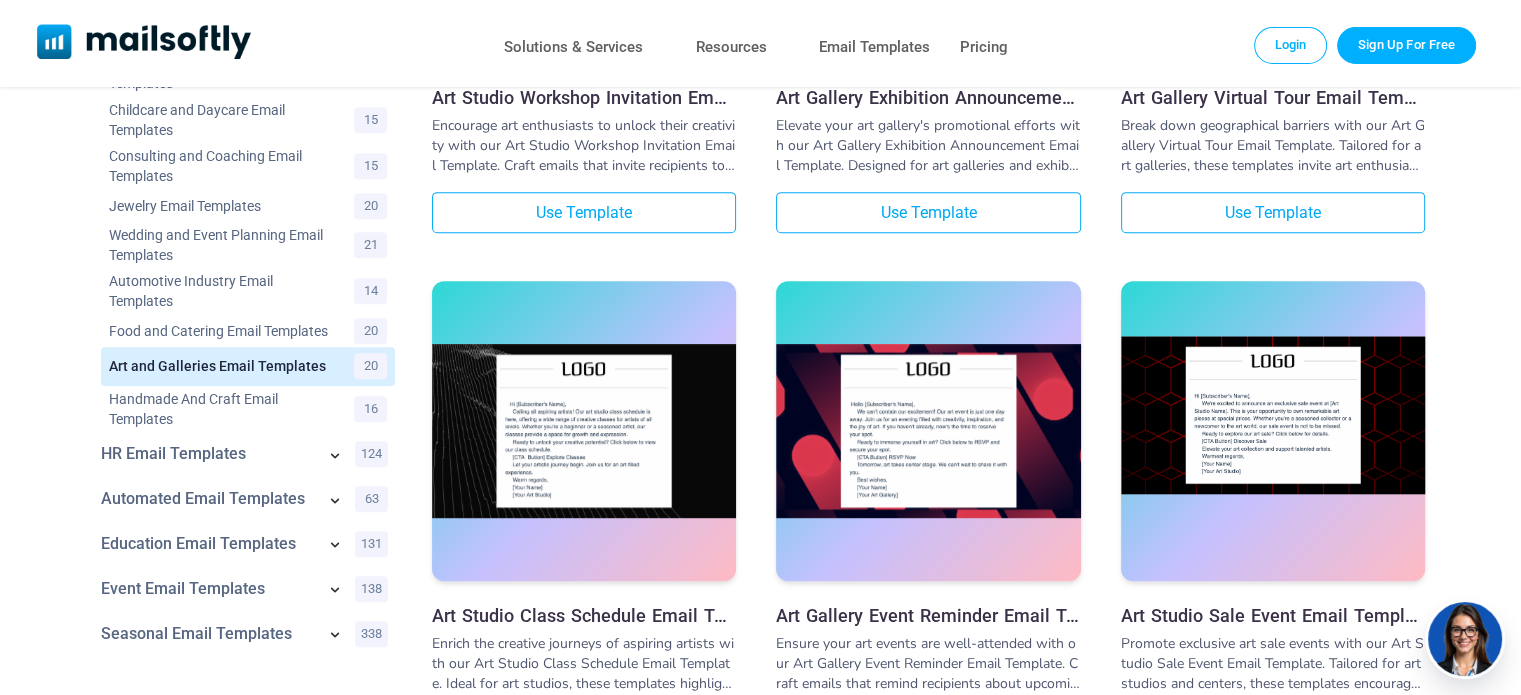 click at bounding box center (1273, 415) 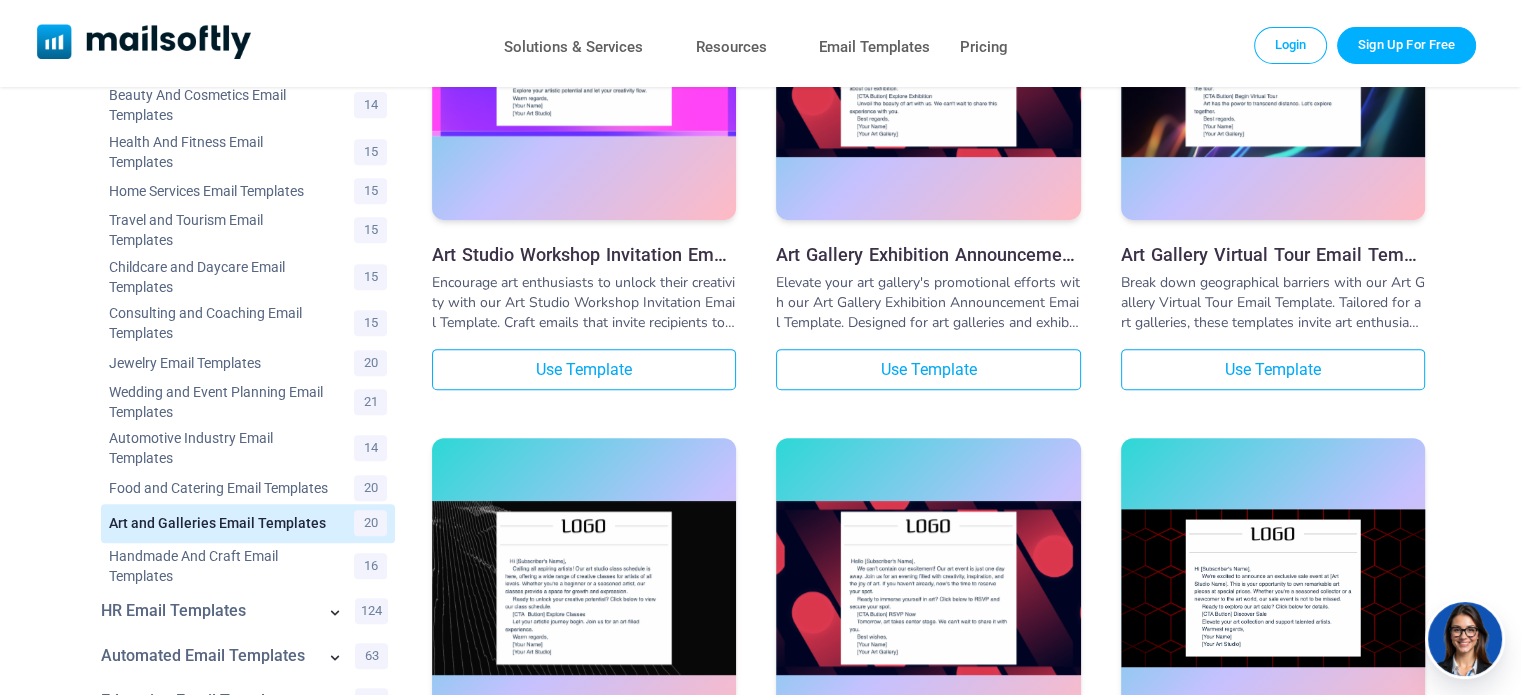 scroll, scrollTop: 700, scrollLeft: 0, axis: vertical 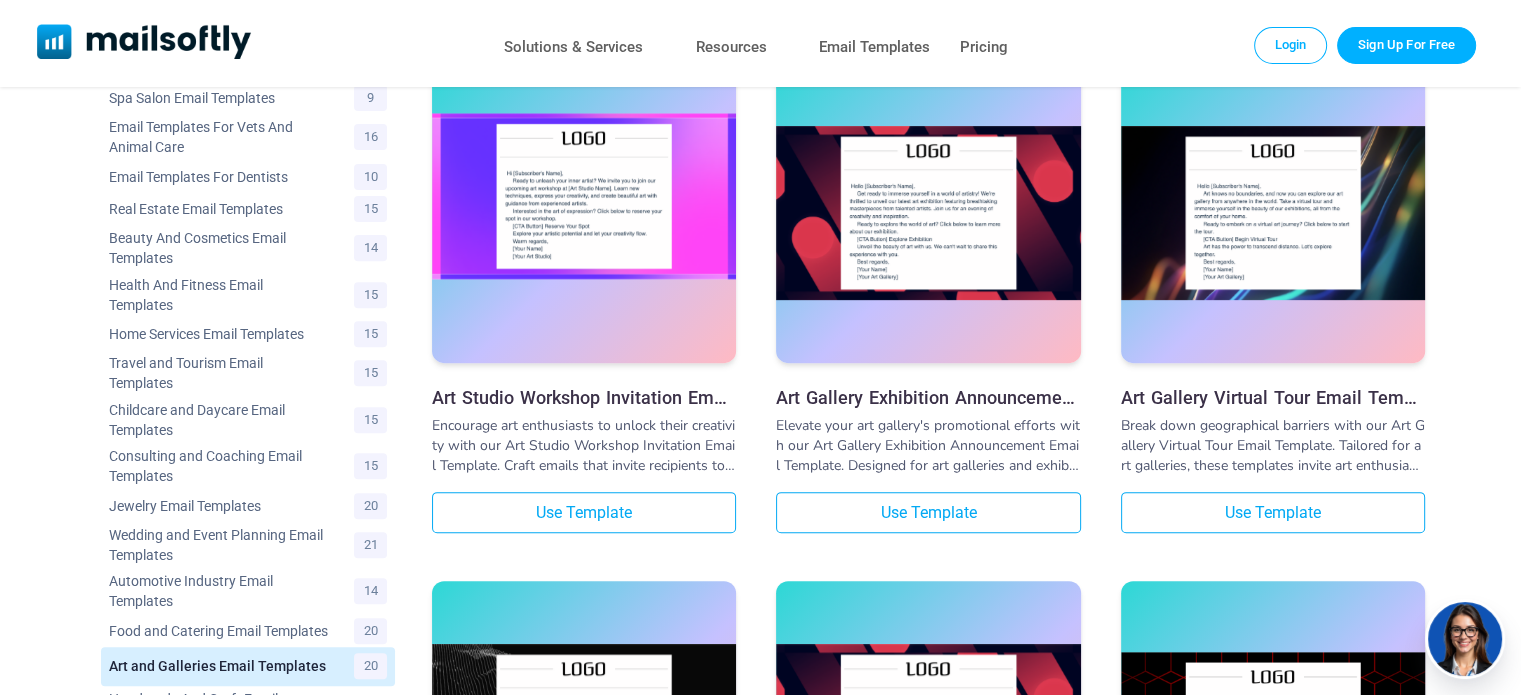 click at bounding box center (584, 196) 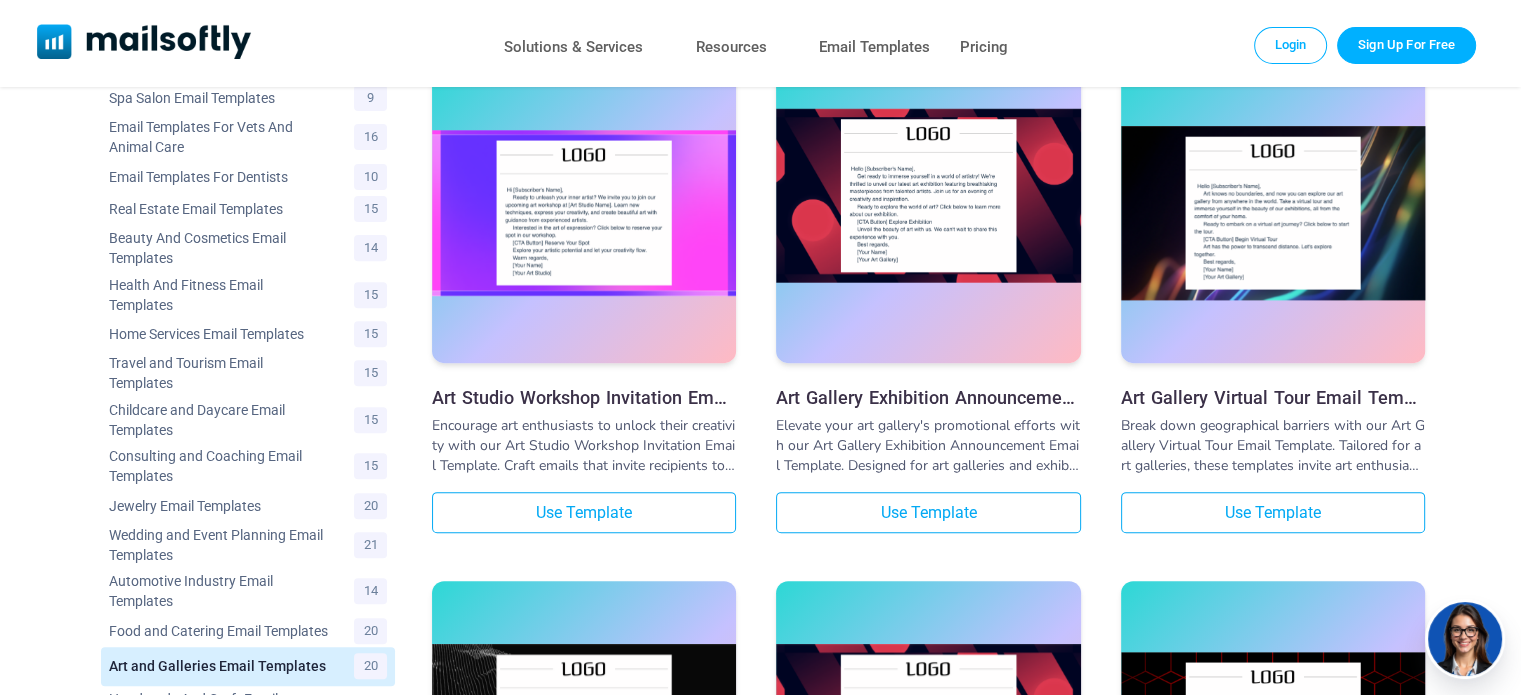 click at bounding box center [928, 213] 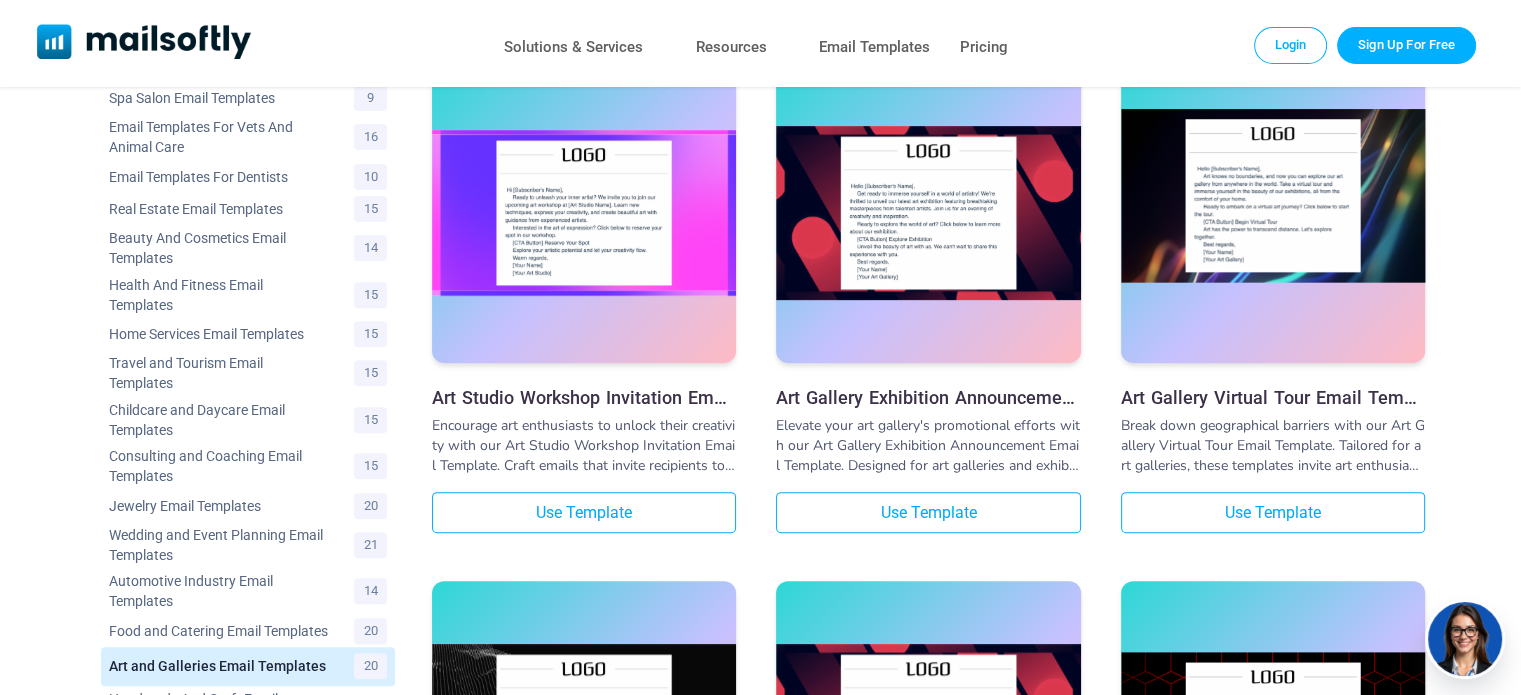 click at bounding box center (1273, 196) 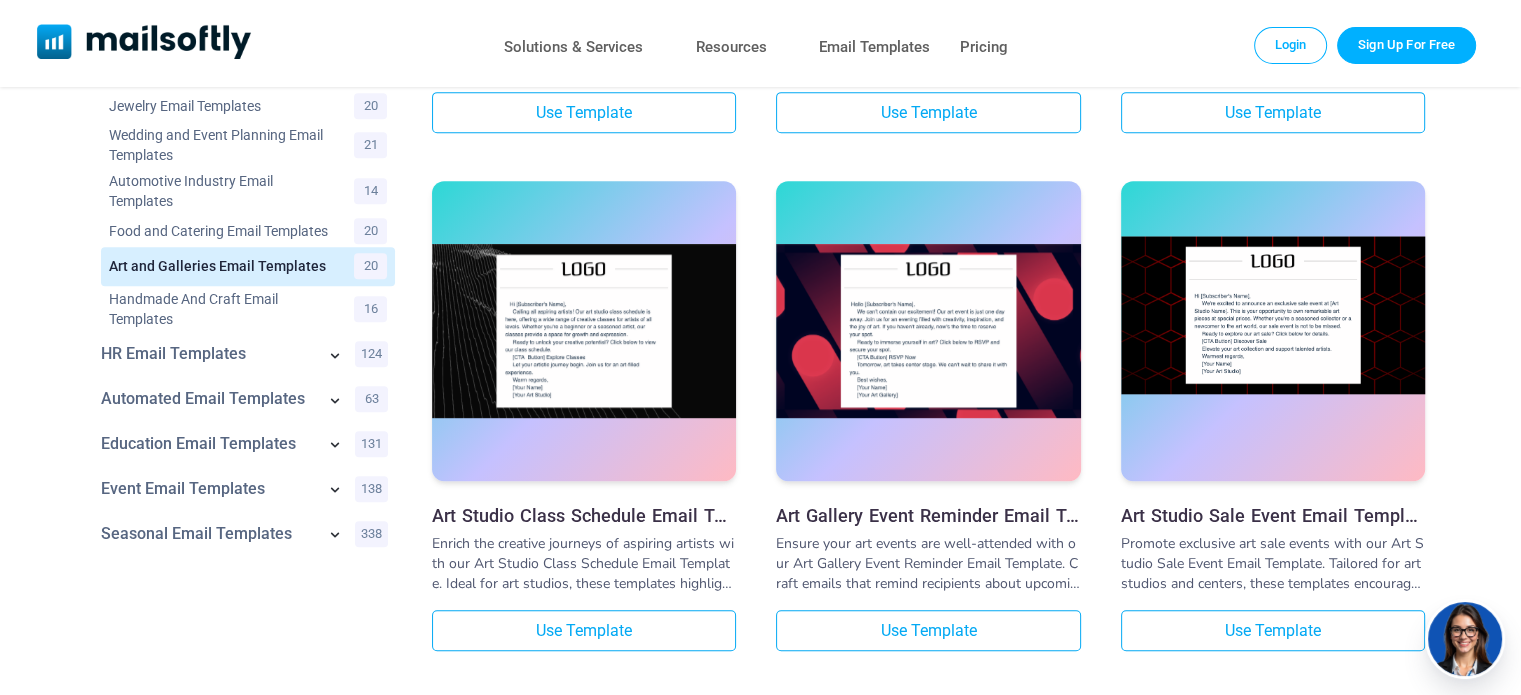 scroll, scrollTop: 1300, scrollLeft: 0, axis: vertical 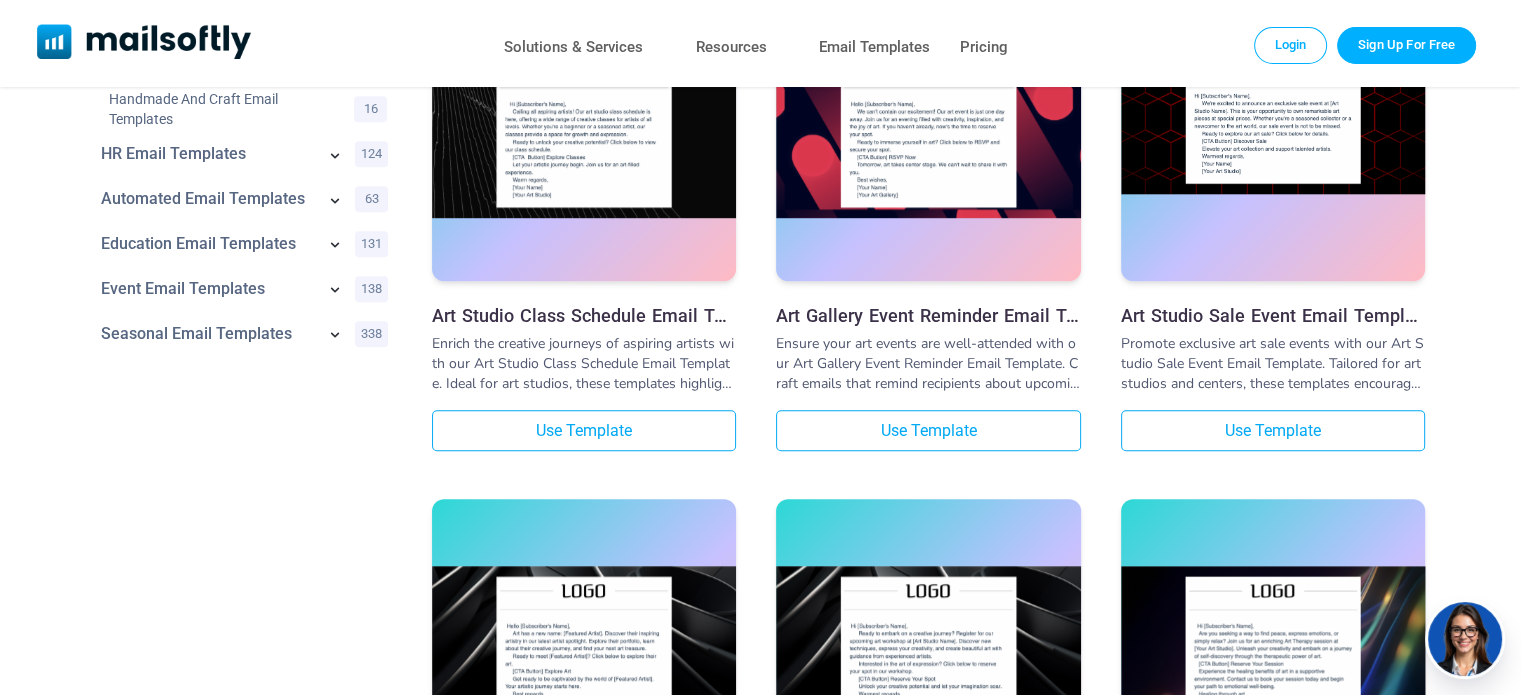 click at bounding box center (1273, 115) 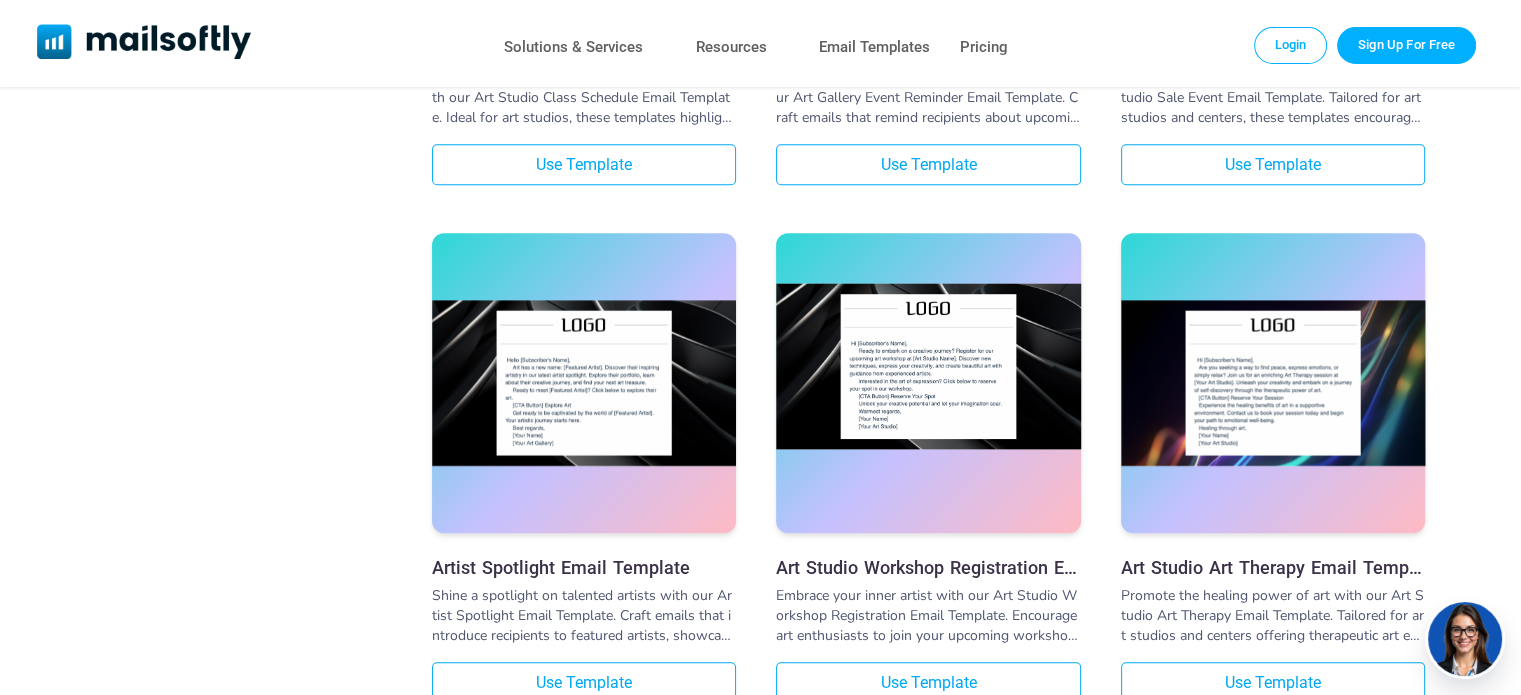 scroll, scrollTop: 1700, scrollLeft: 0, axis: vertical 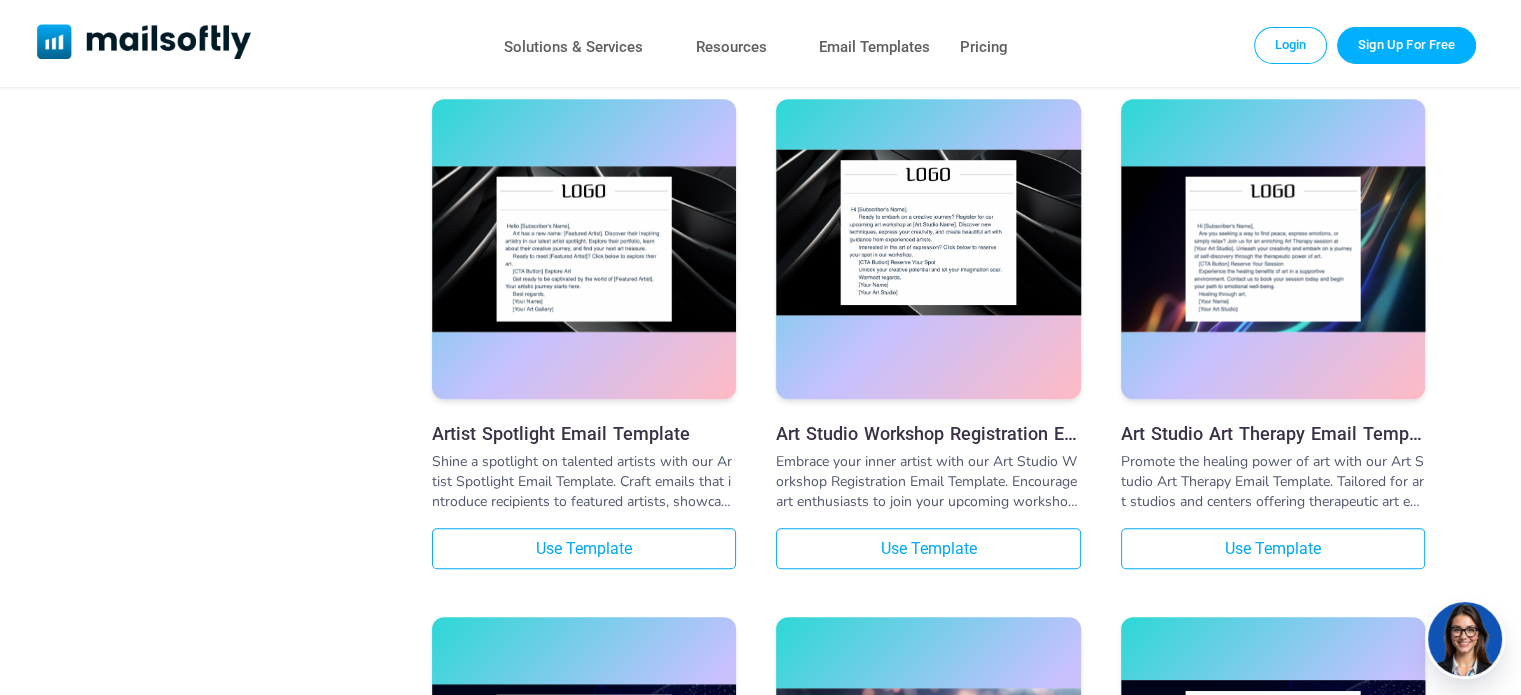 click at bounding box center (928, 249) 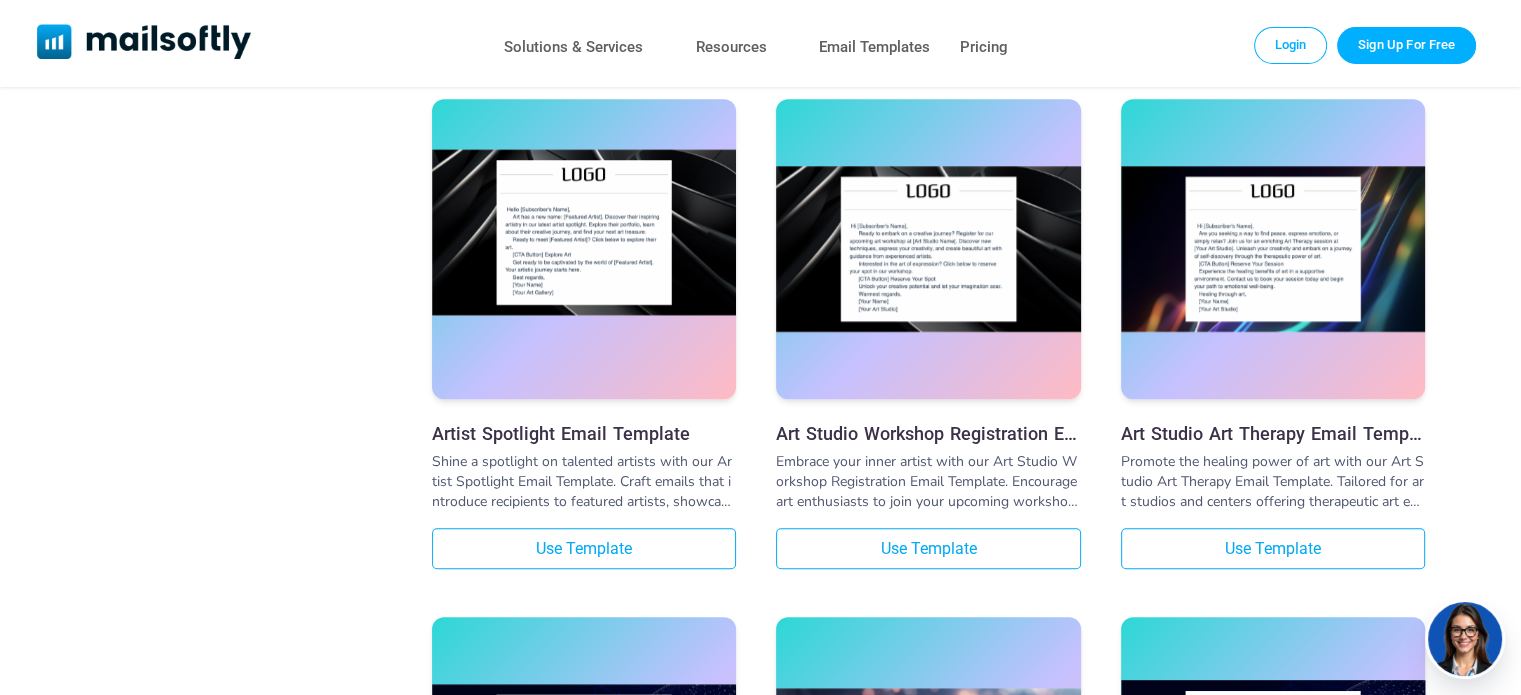 click at bounding box center [584, 249] 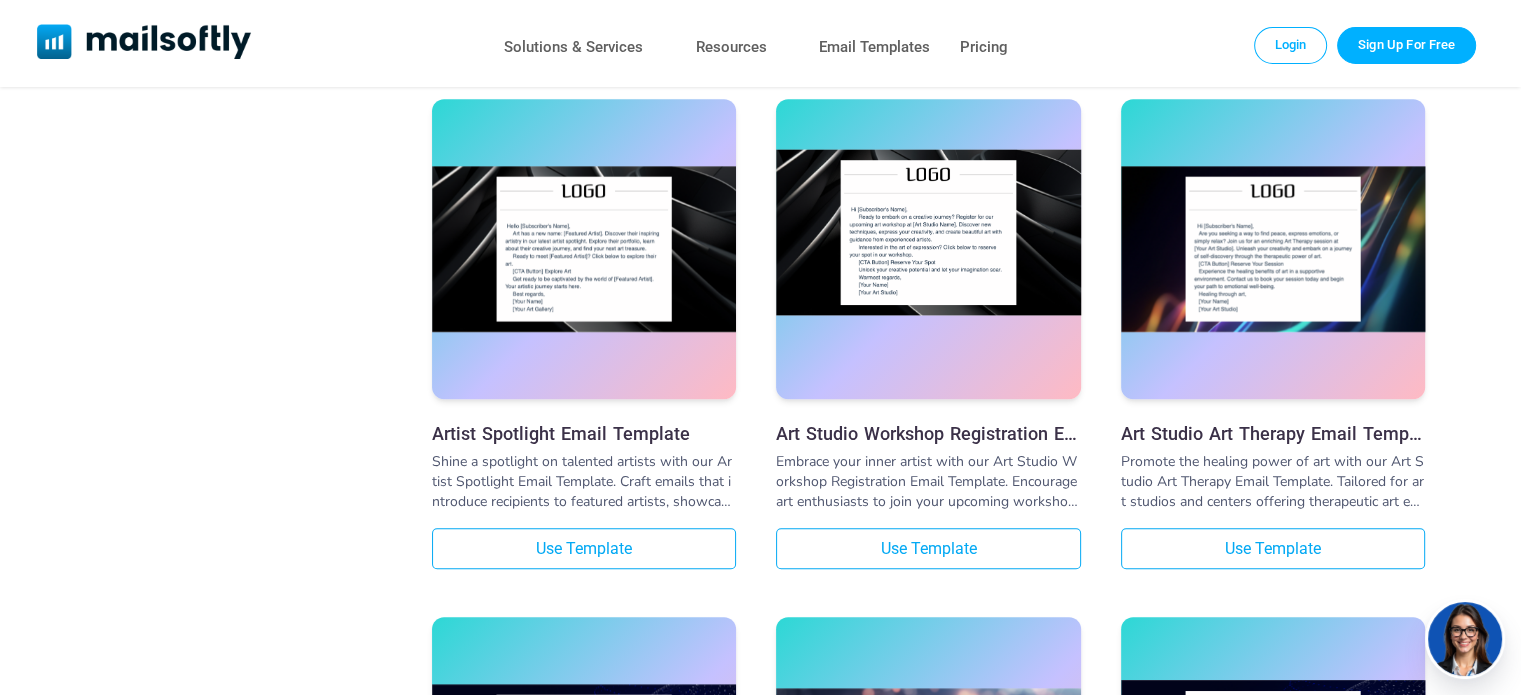 click at bounding box center [928, 232] 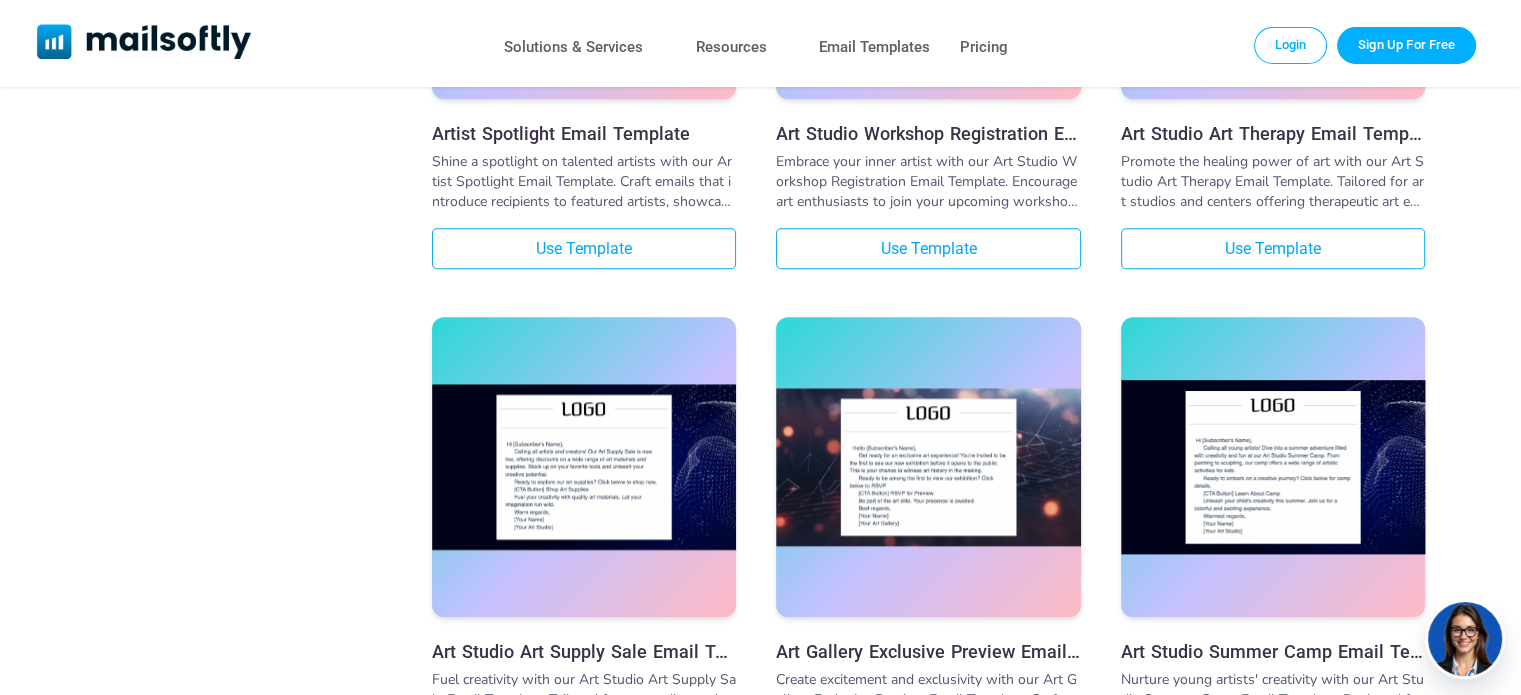 scroll, scrollTop: 2200, scrollLeft: 0, axis: vertical 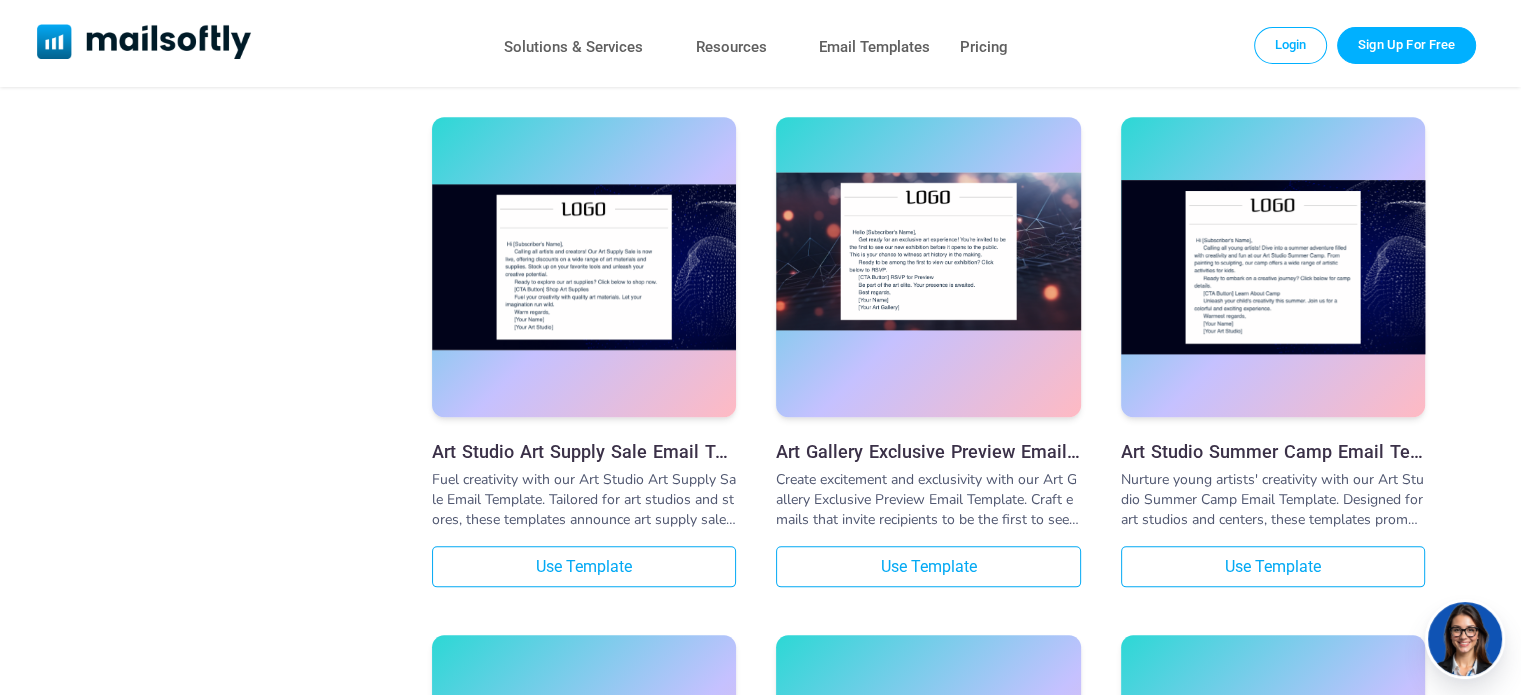 click at bounding box center (928, 251) 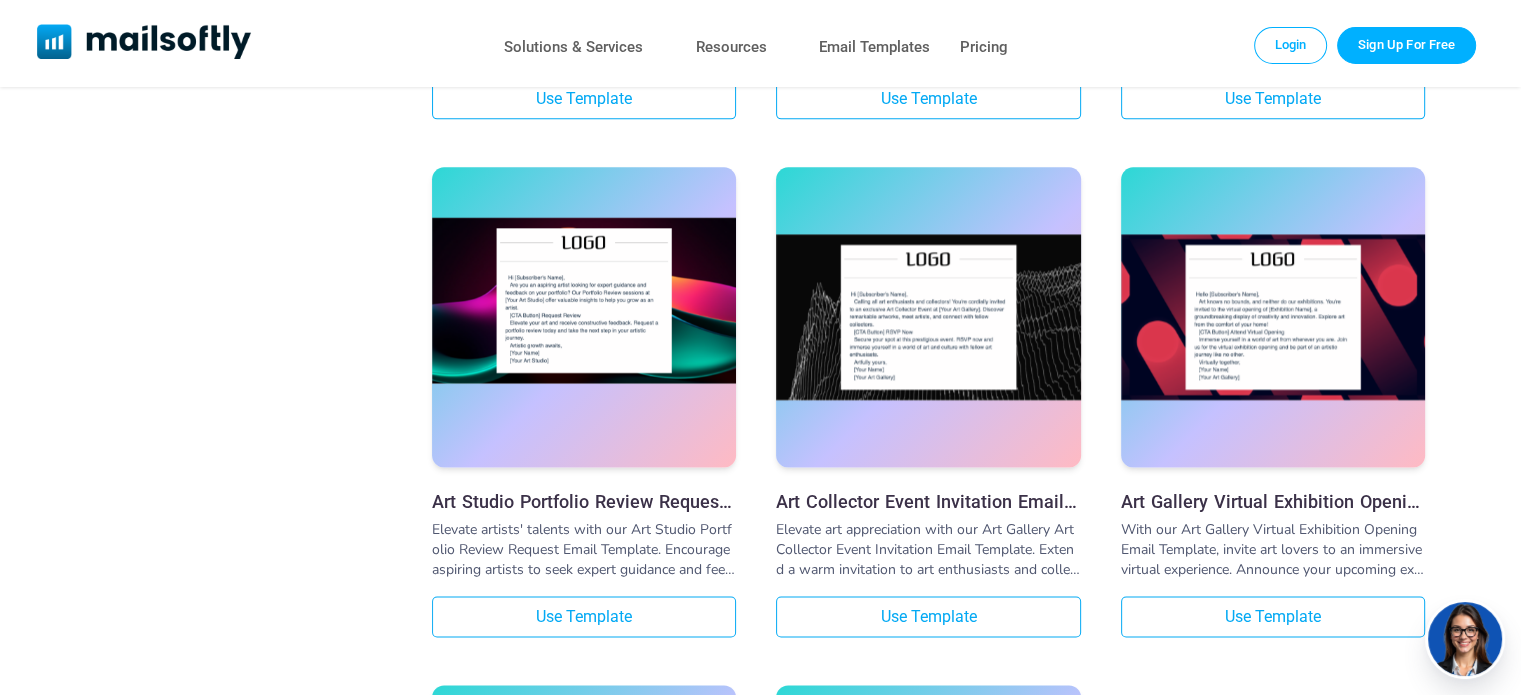 scroll, scrollTop: 2700, scrollLeft: 0, axis: vertical 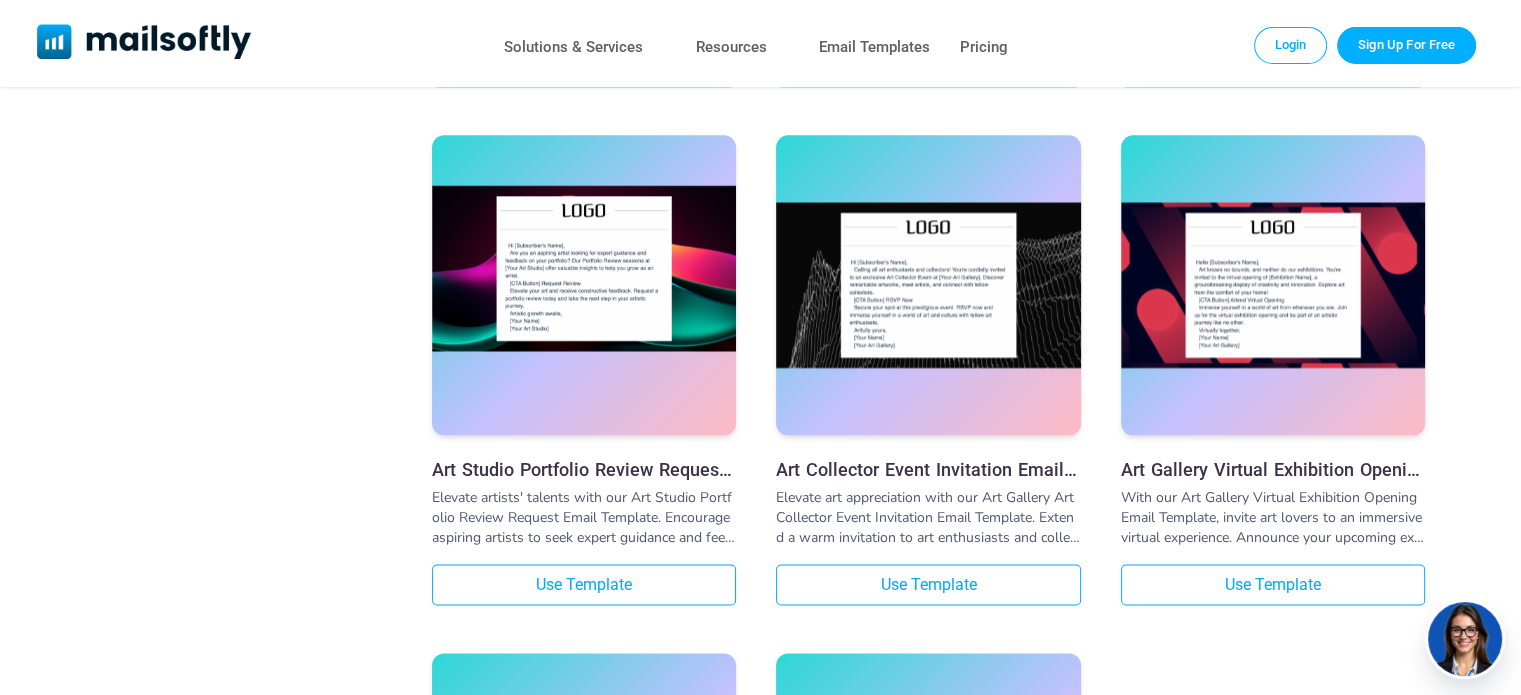 click at bounding box center [584, 268] 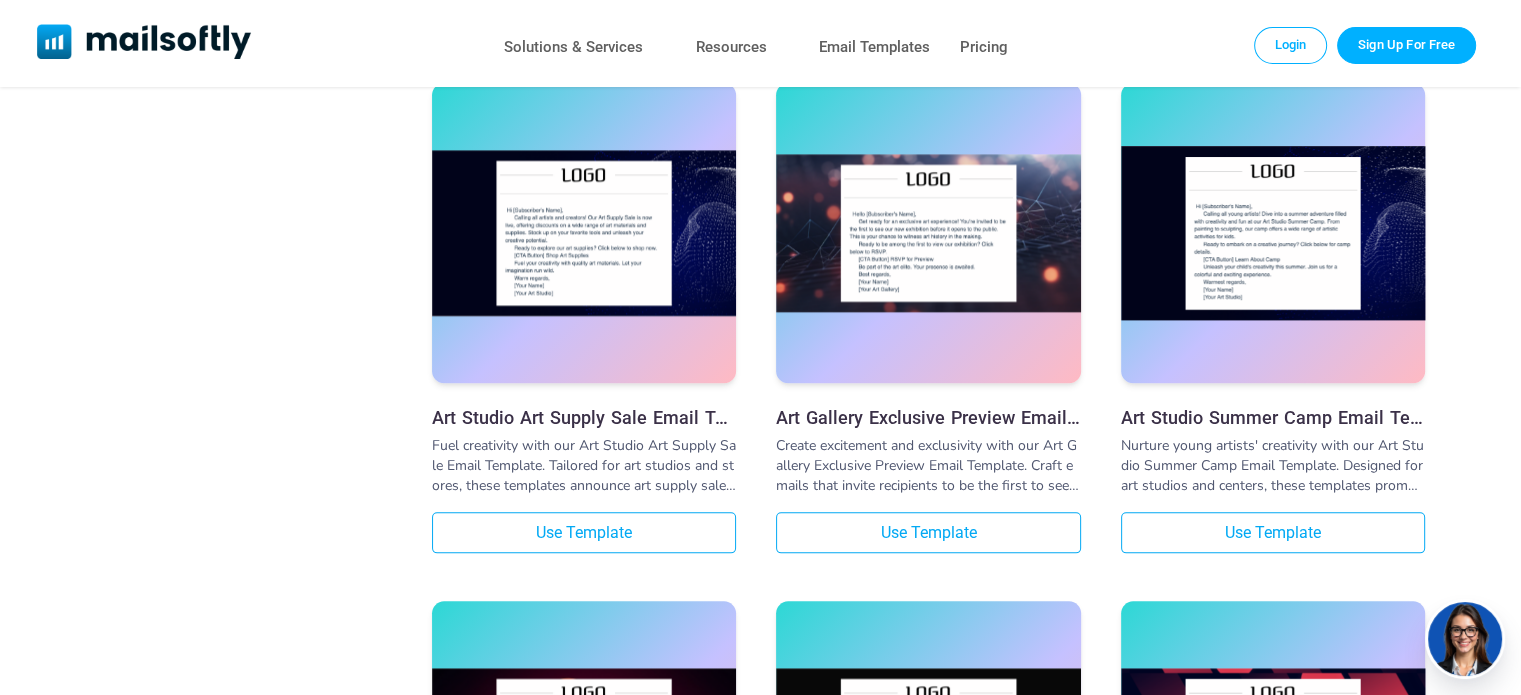 scroll, scrollTop: 2200, scrollLeft: 0, axis: vertical 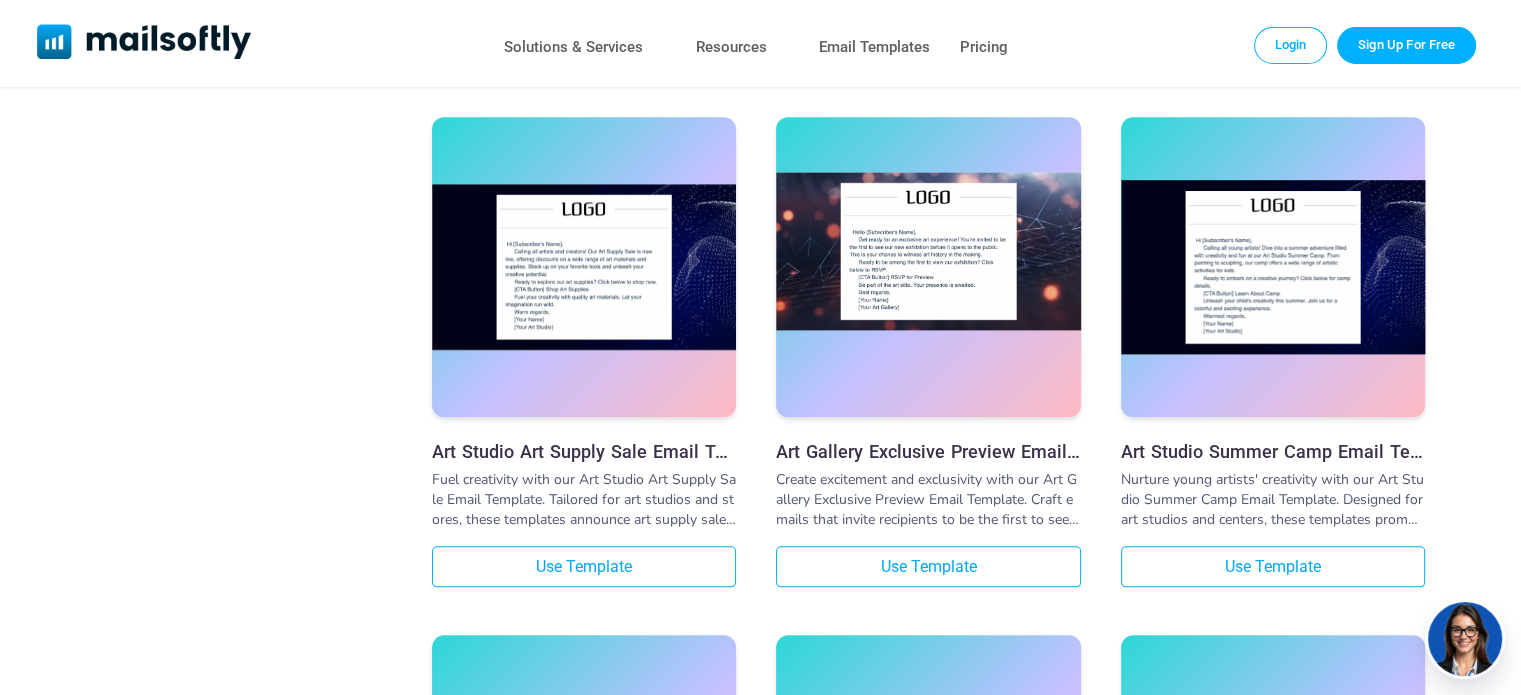 click at bounding box center [928, 251] 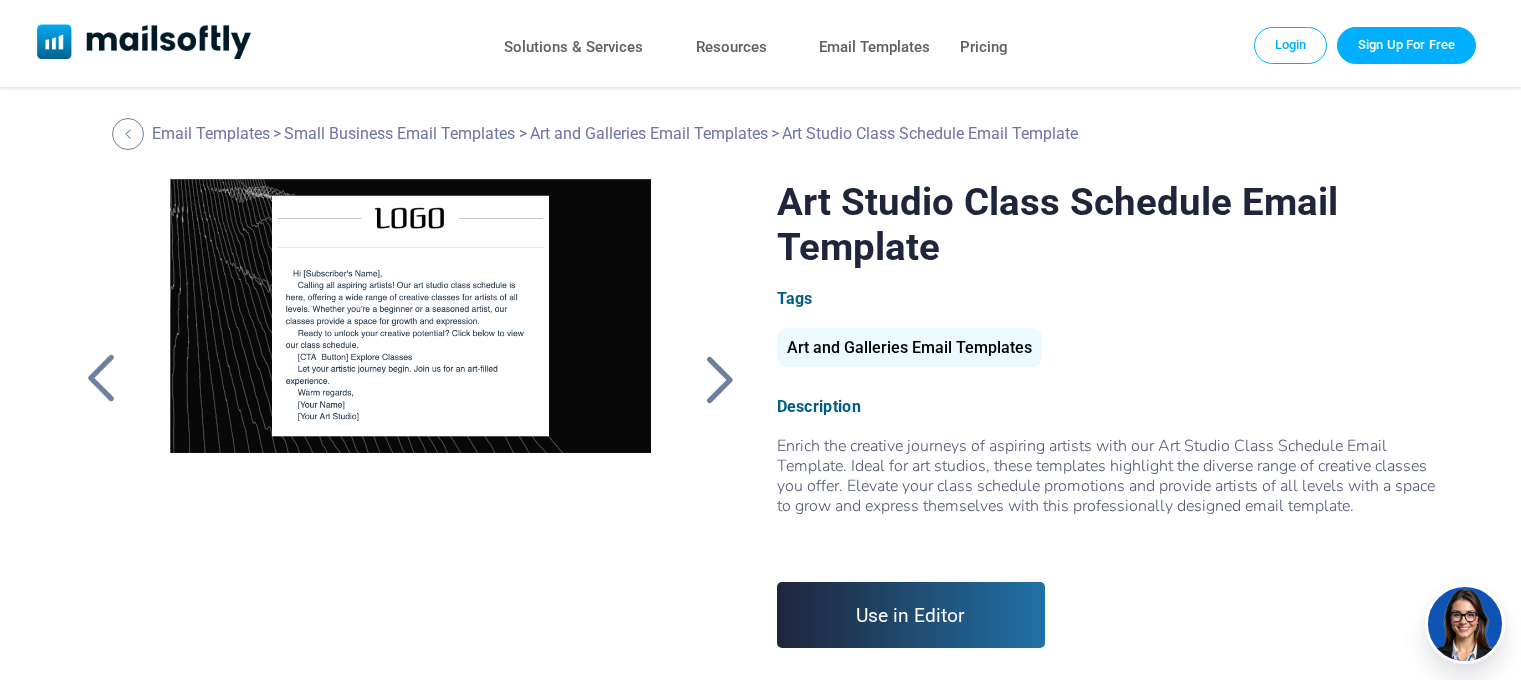 scroll, scrollTop: 0, scrollLeft: 0, axis: both 